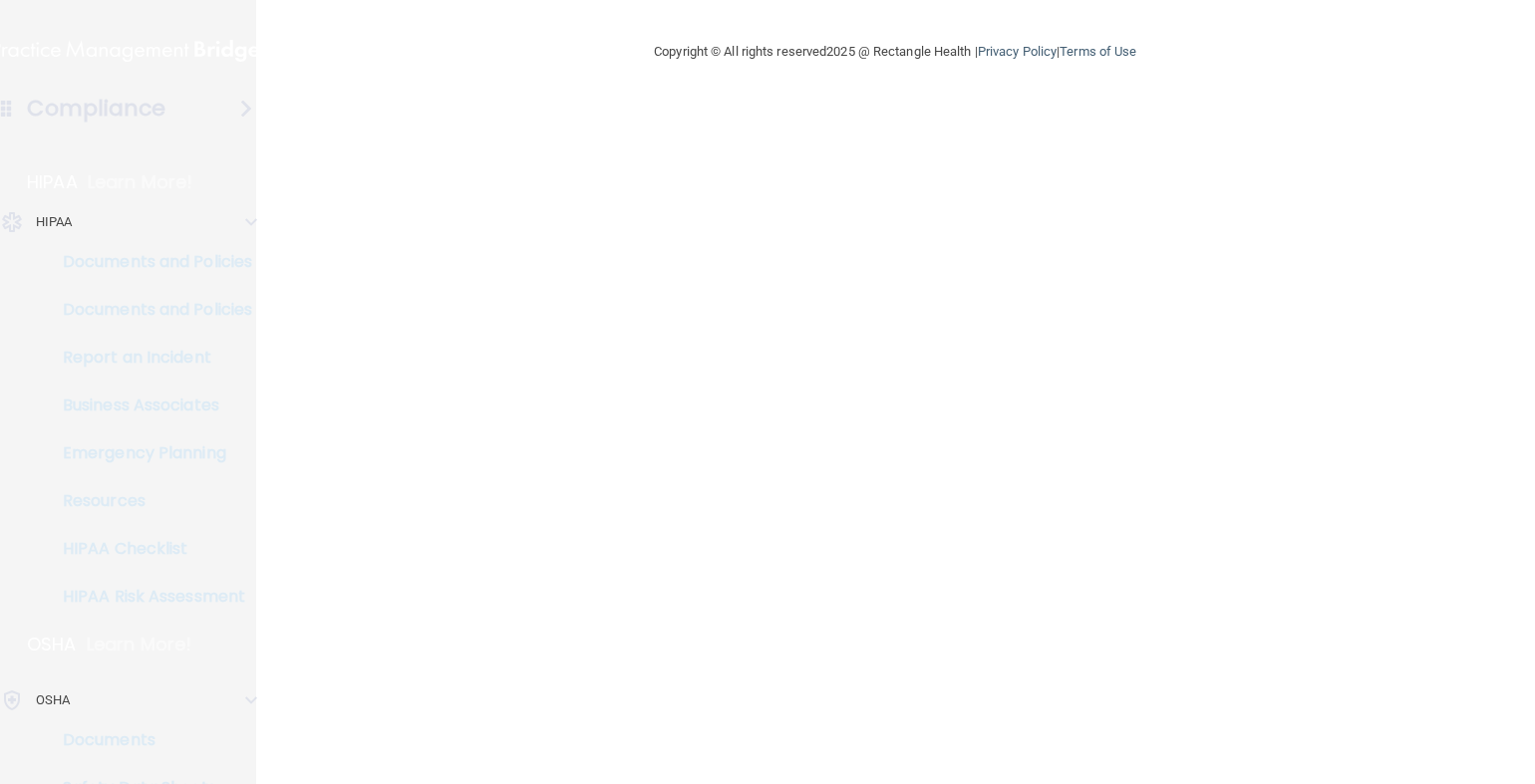 scroll, scrollTop: 0, scrollLeft: 0, axis: both 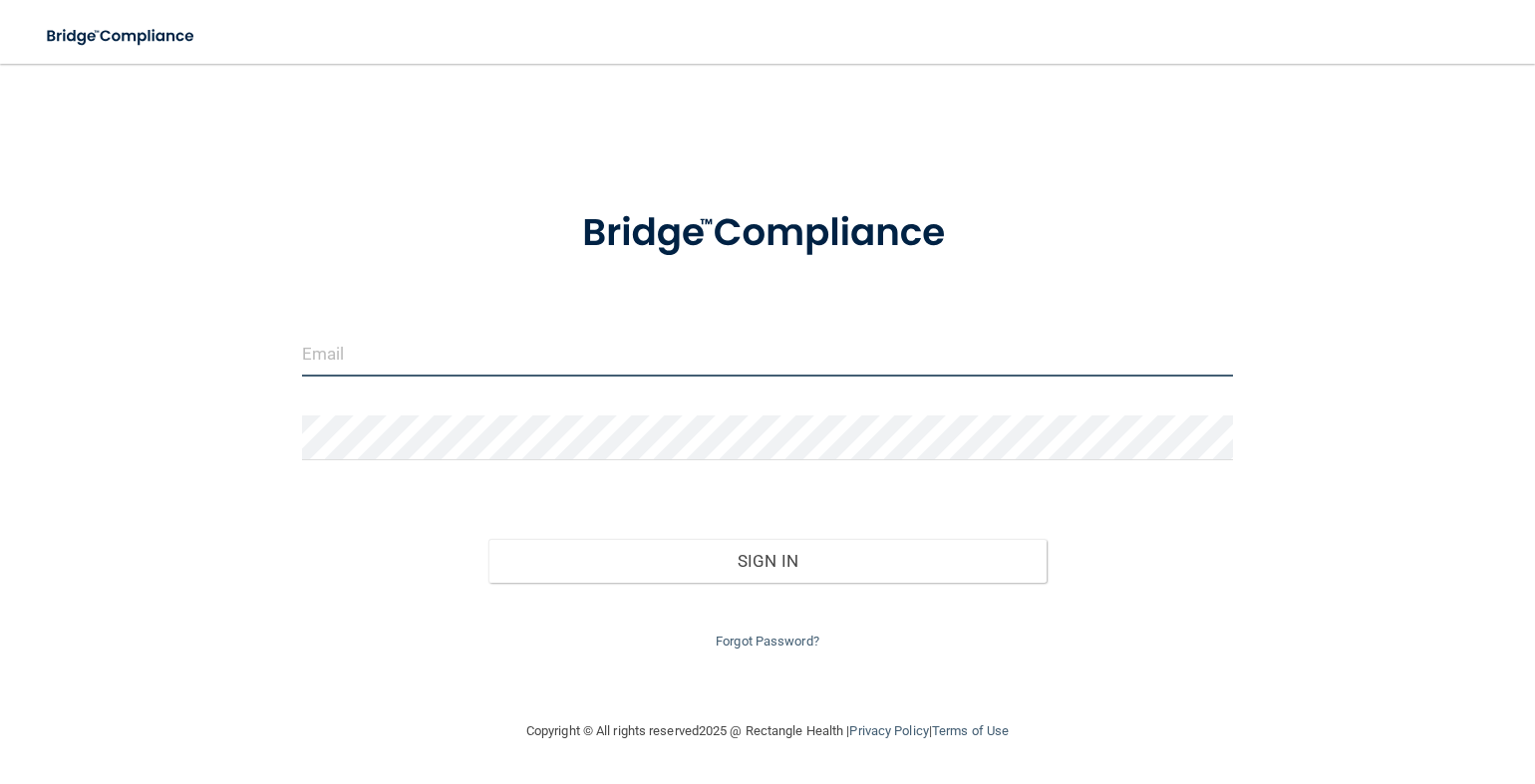 click at bounding box center [768, 354] 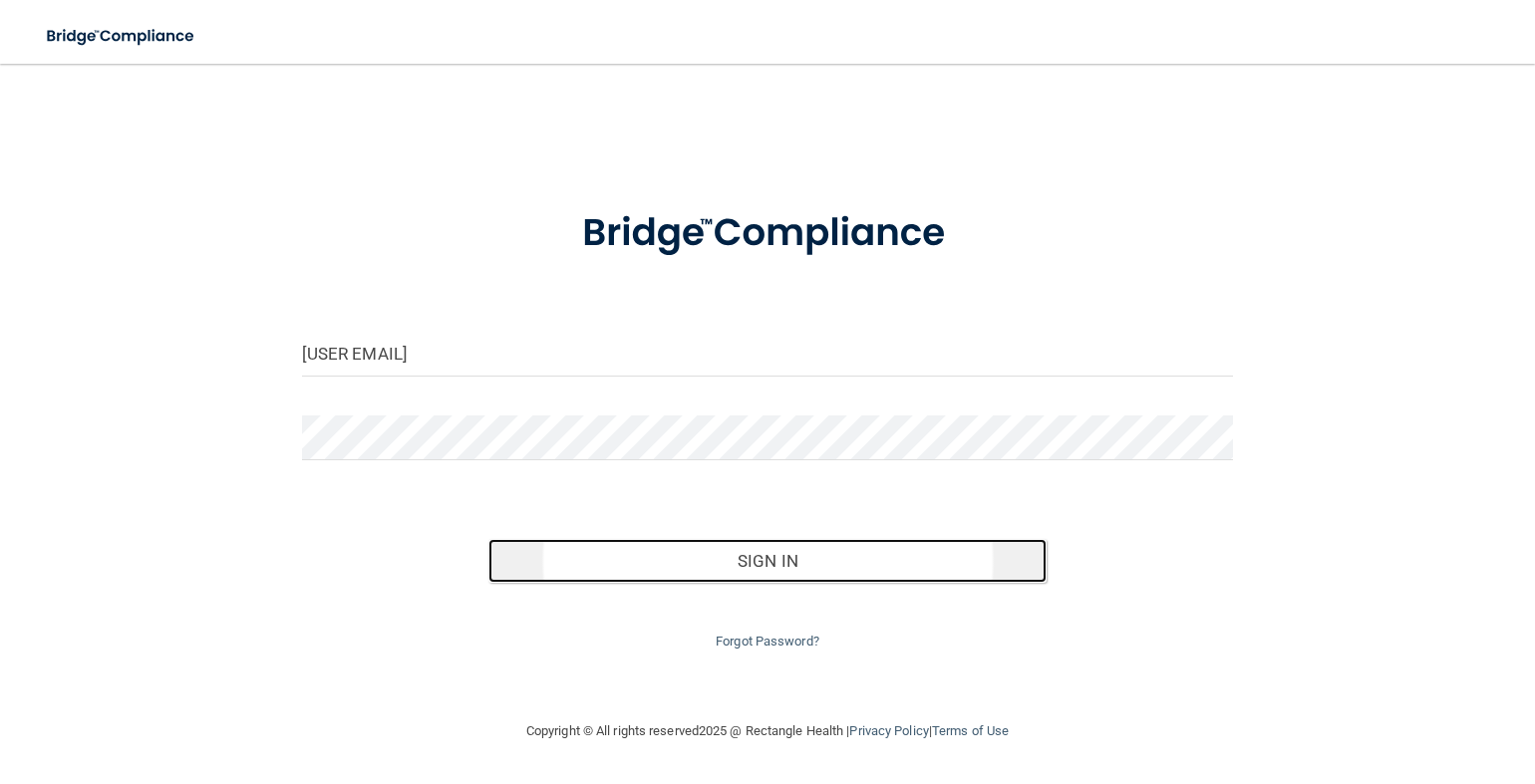 click on "Sign In" at bounding box center [768, 561] 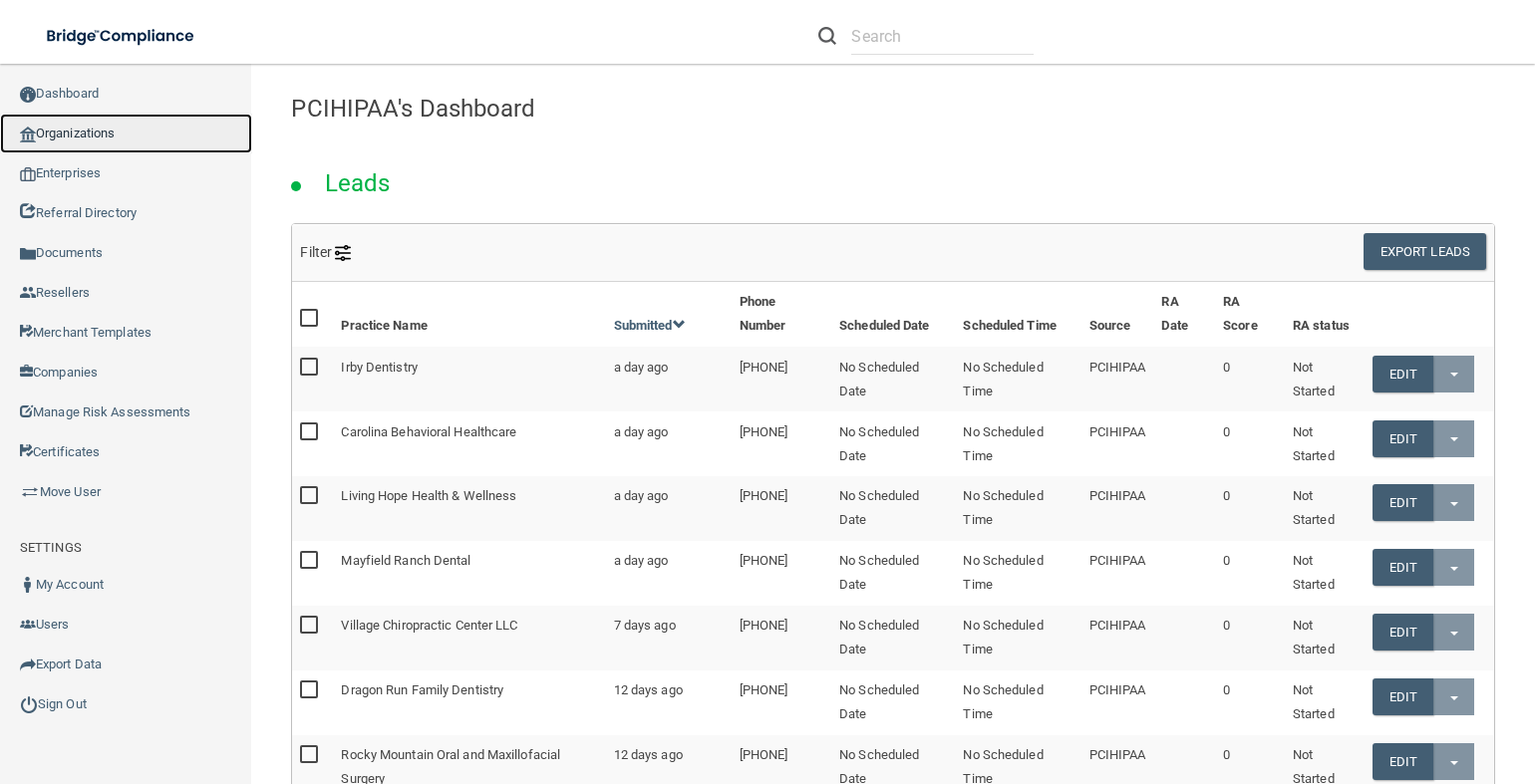 click on "Organizations" at bounding box center (126, 133) 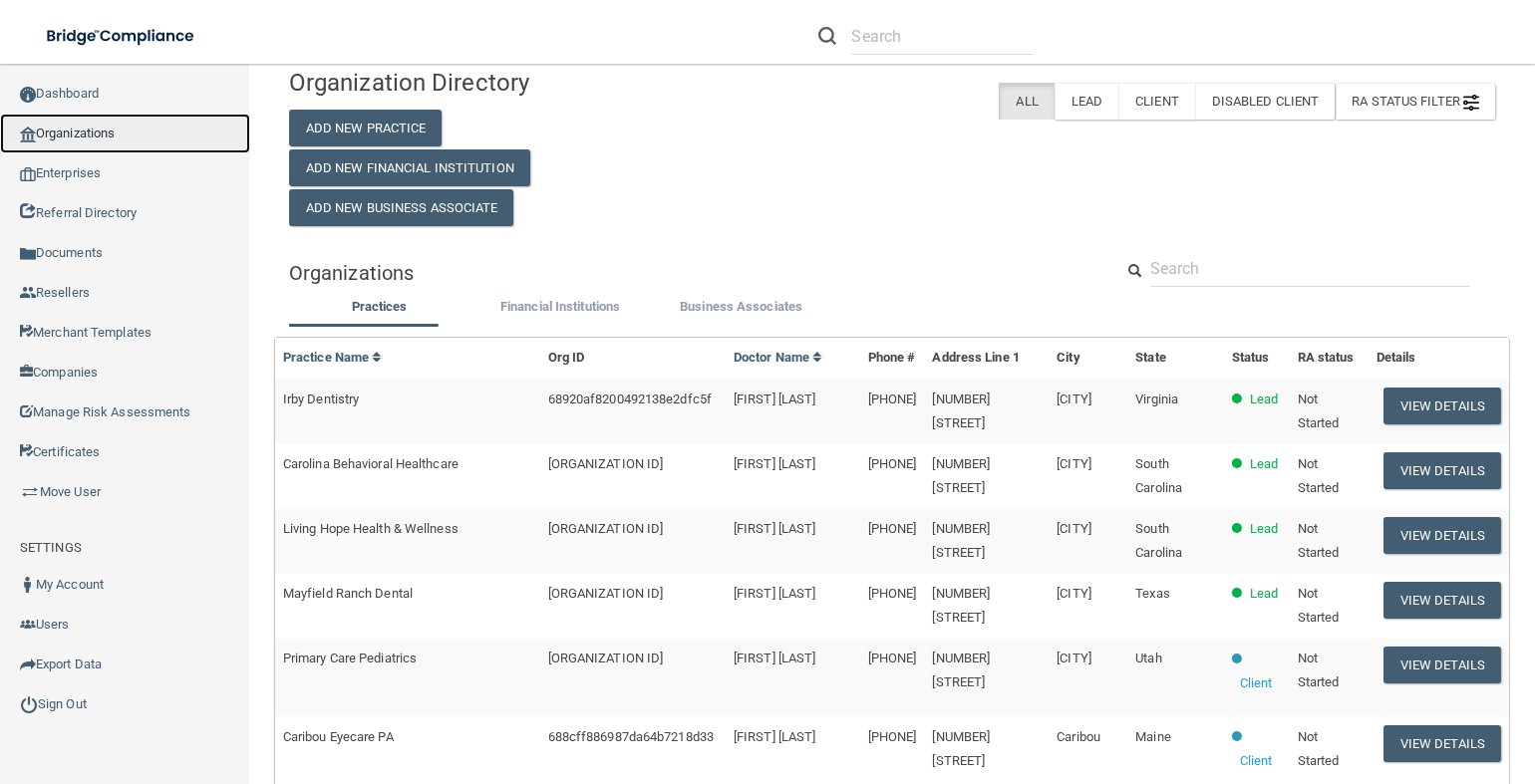 scroll, scrollTop: 0, scrollLeft: 0, axis: both 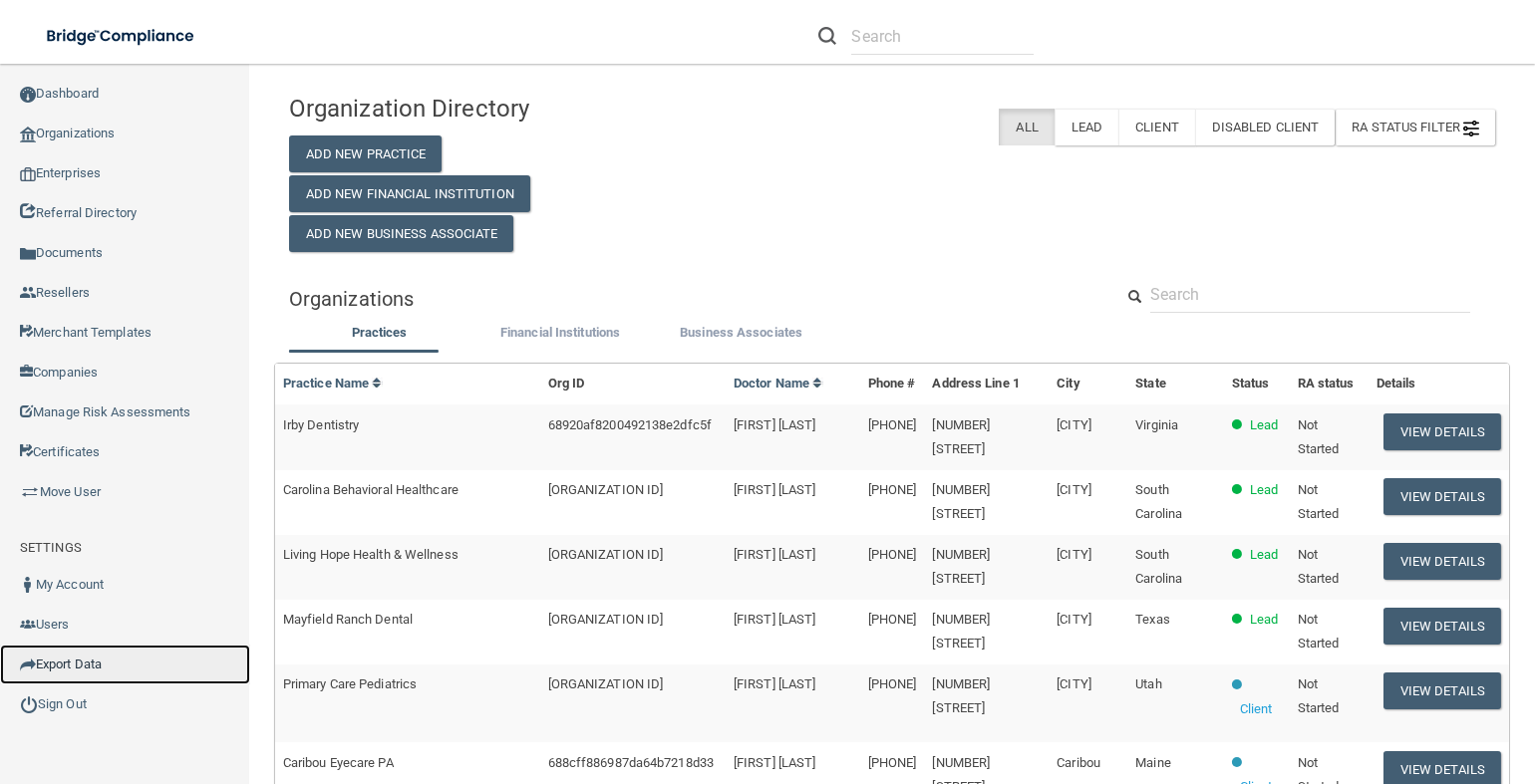 click on "Export Data" at bounding box center [125, 664] 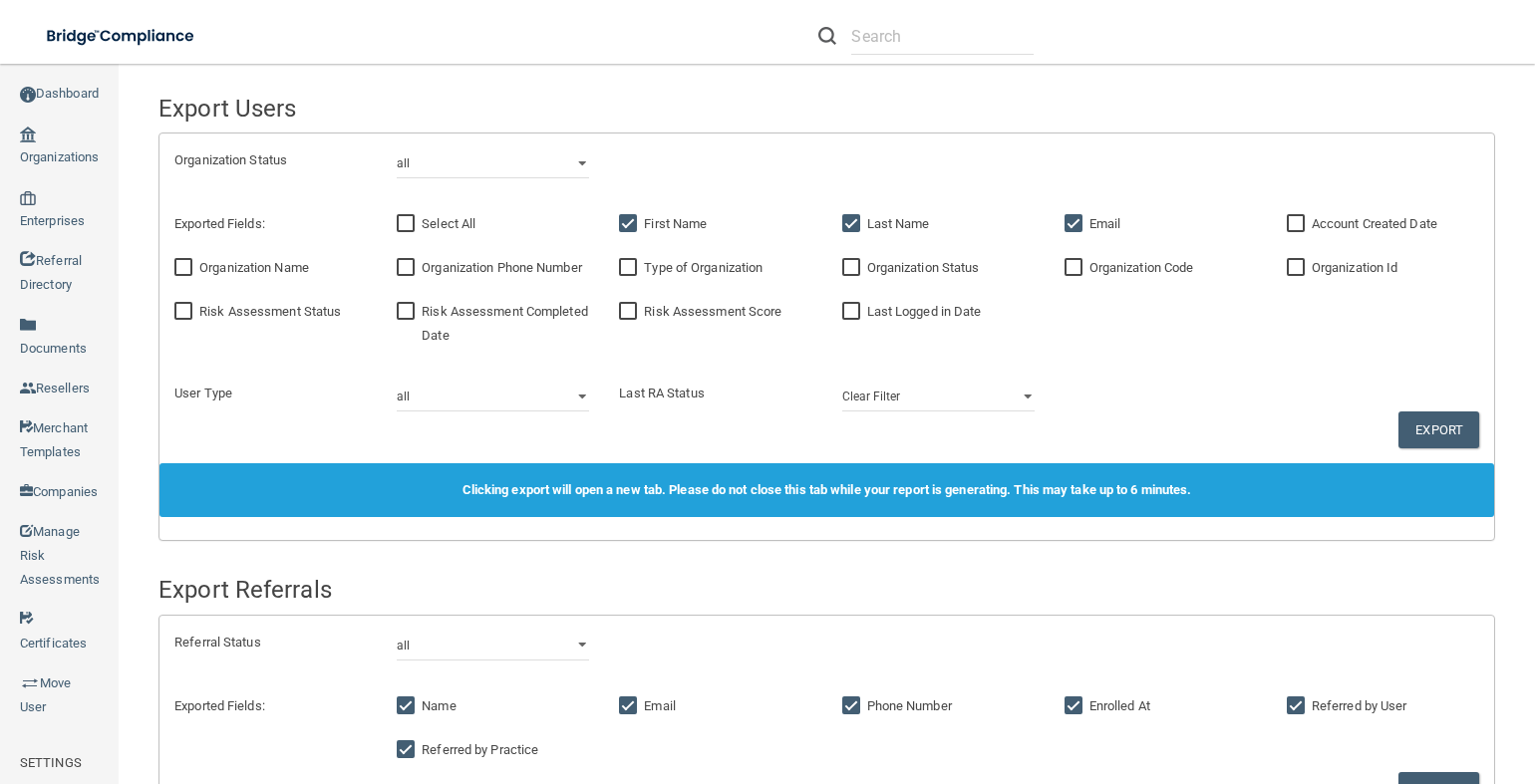 click on "Organization Name" at bounding box center [185, 268] 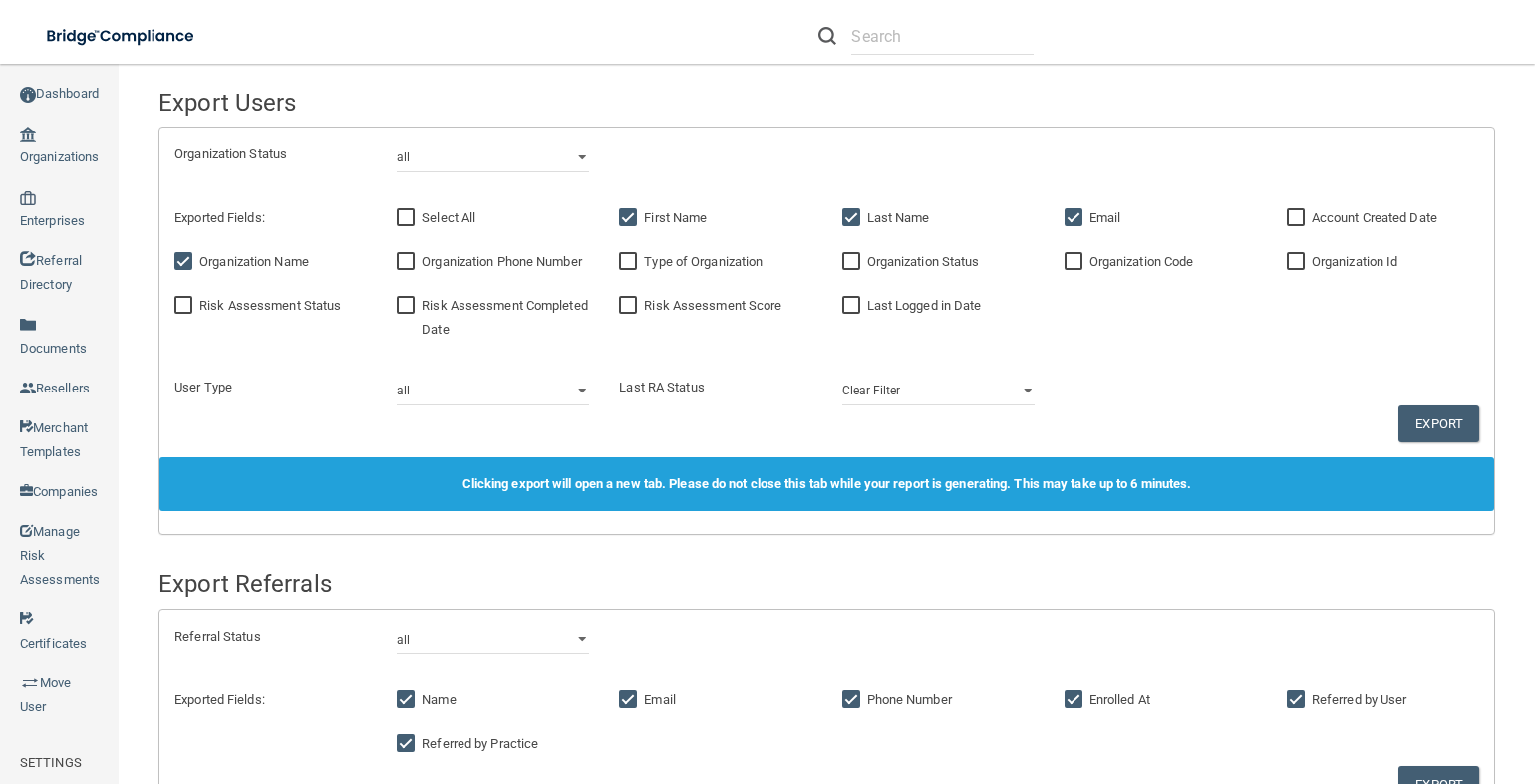 scroll, scrollTop: 0, scrollLeft: 0, axis: both 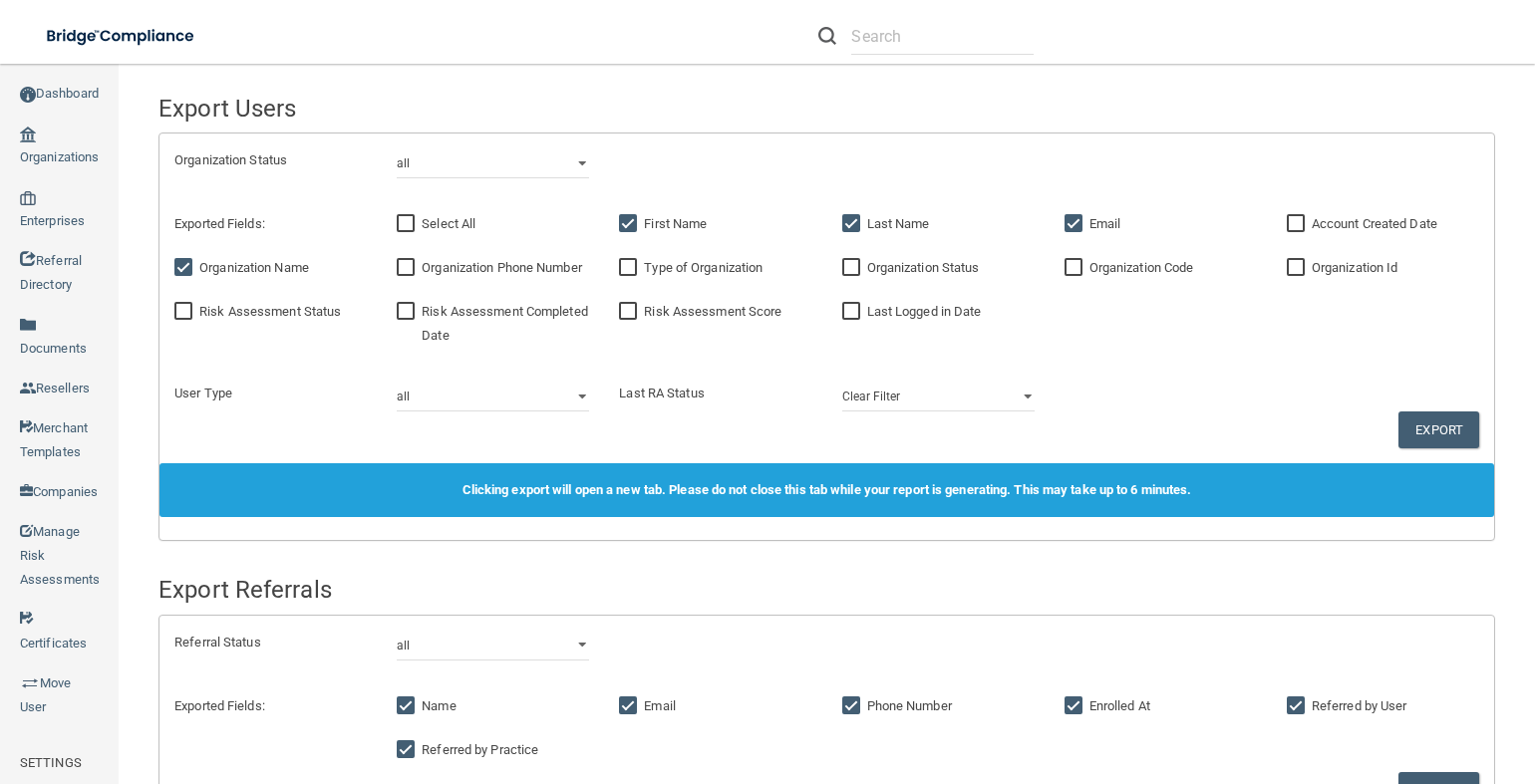 drag, startPoint x: 195, startPoint y: 261, endPoint x: 233, endPoint y: 331, distance: 79.64923 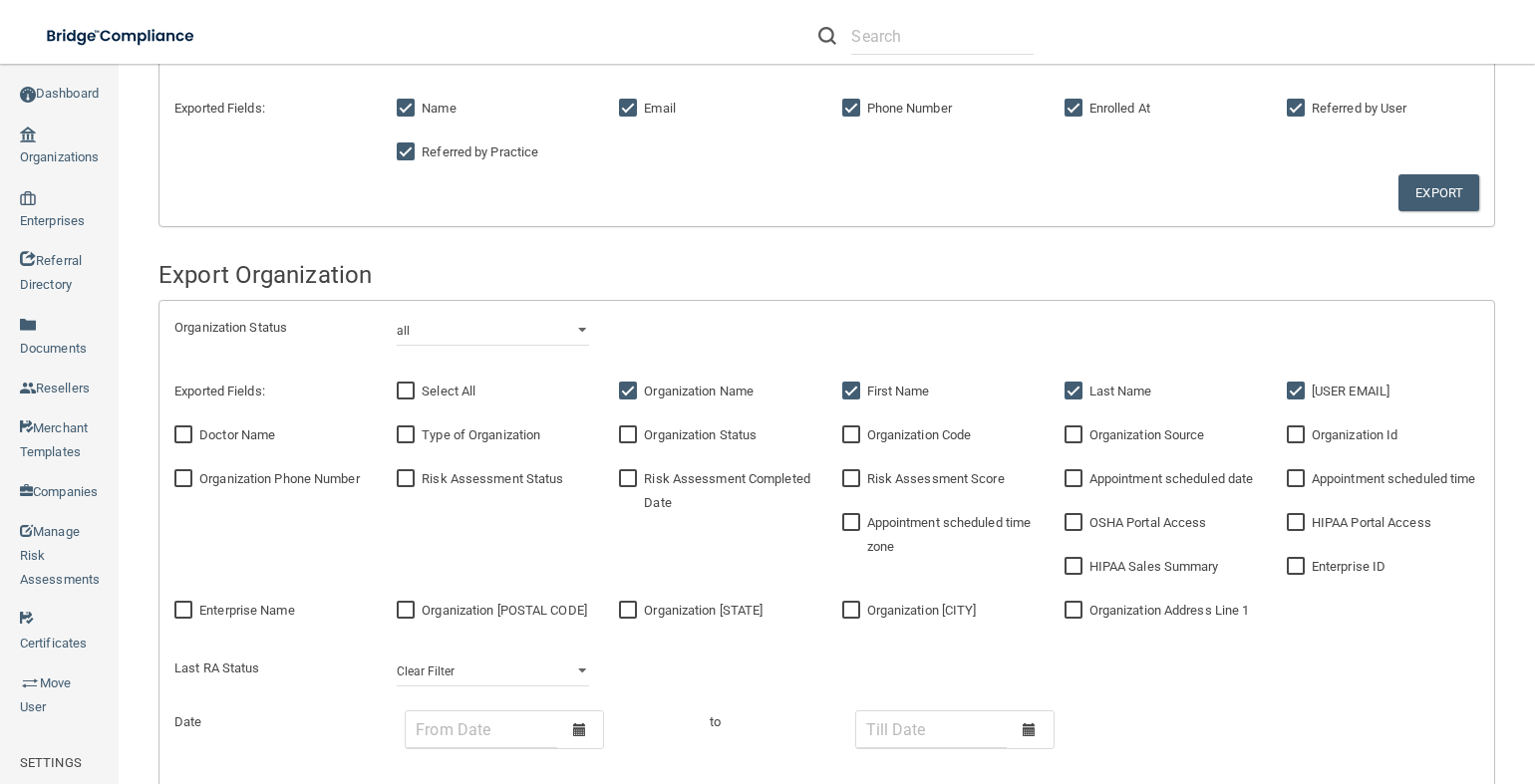 scroll, scrollTop: 697, scrollLeft: 0, axis: vertical 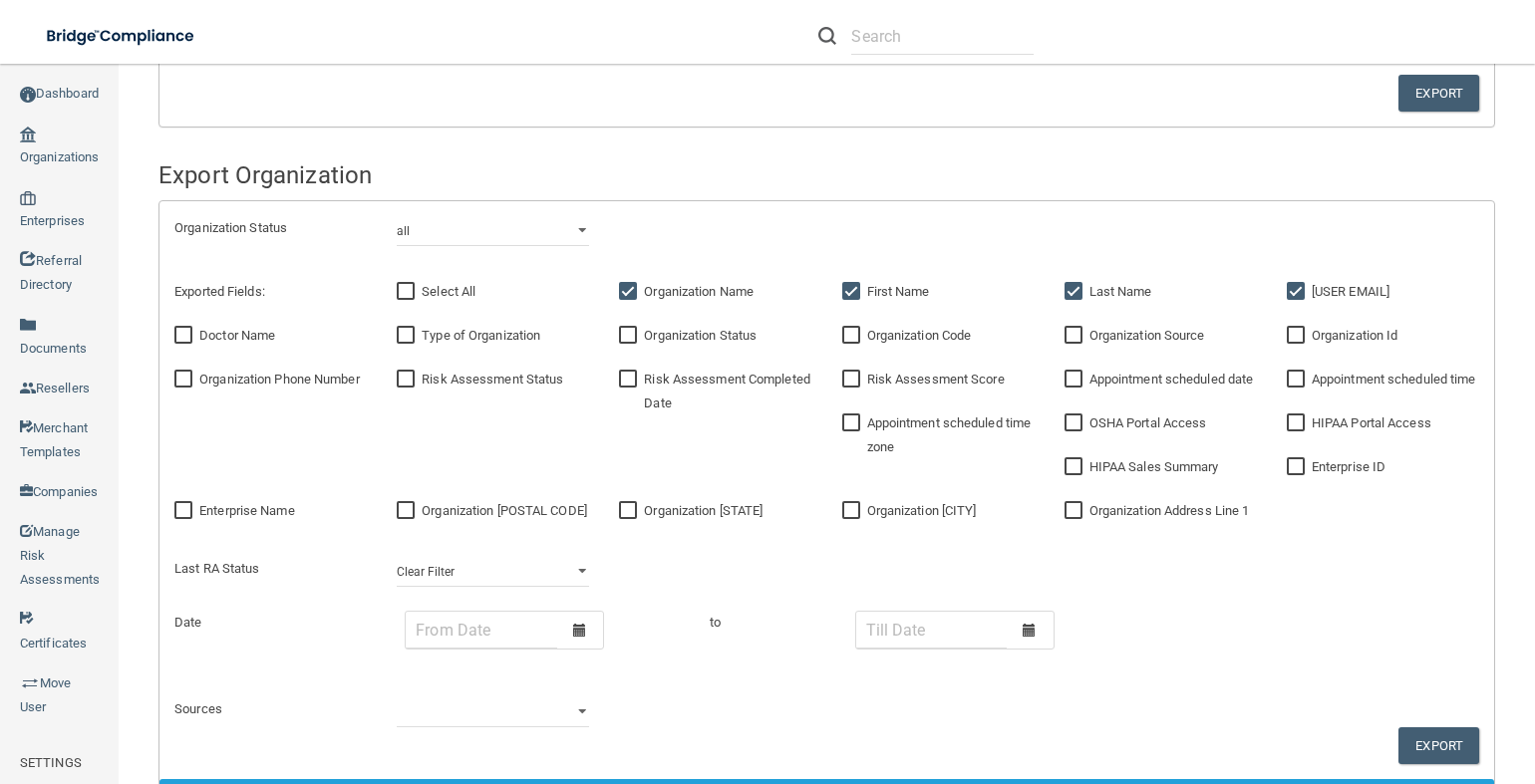 click on "Organization Id" at bounding box center [1298, 336] 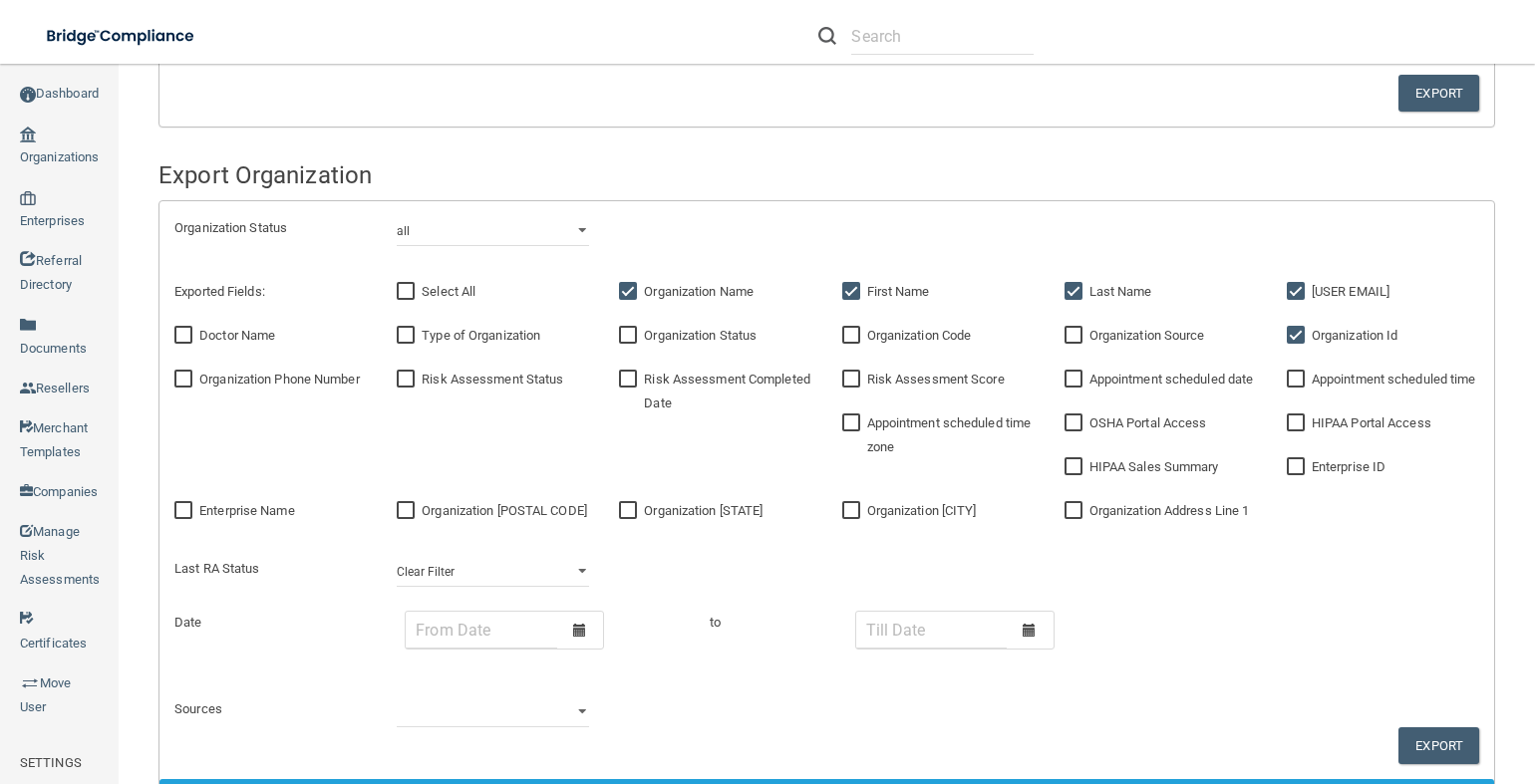 click on "Organization Code" at bounding box center [853, 336] 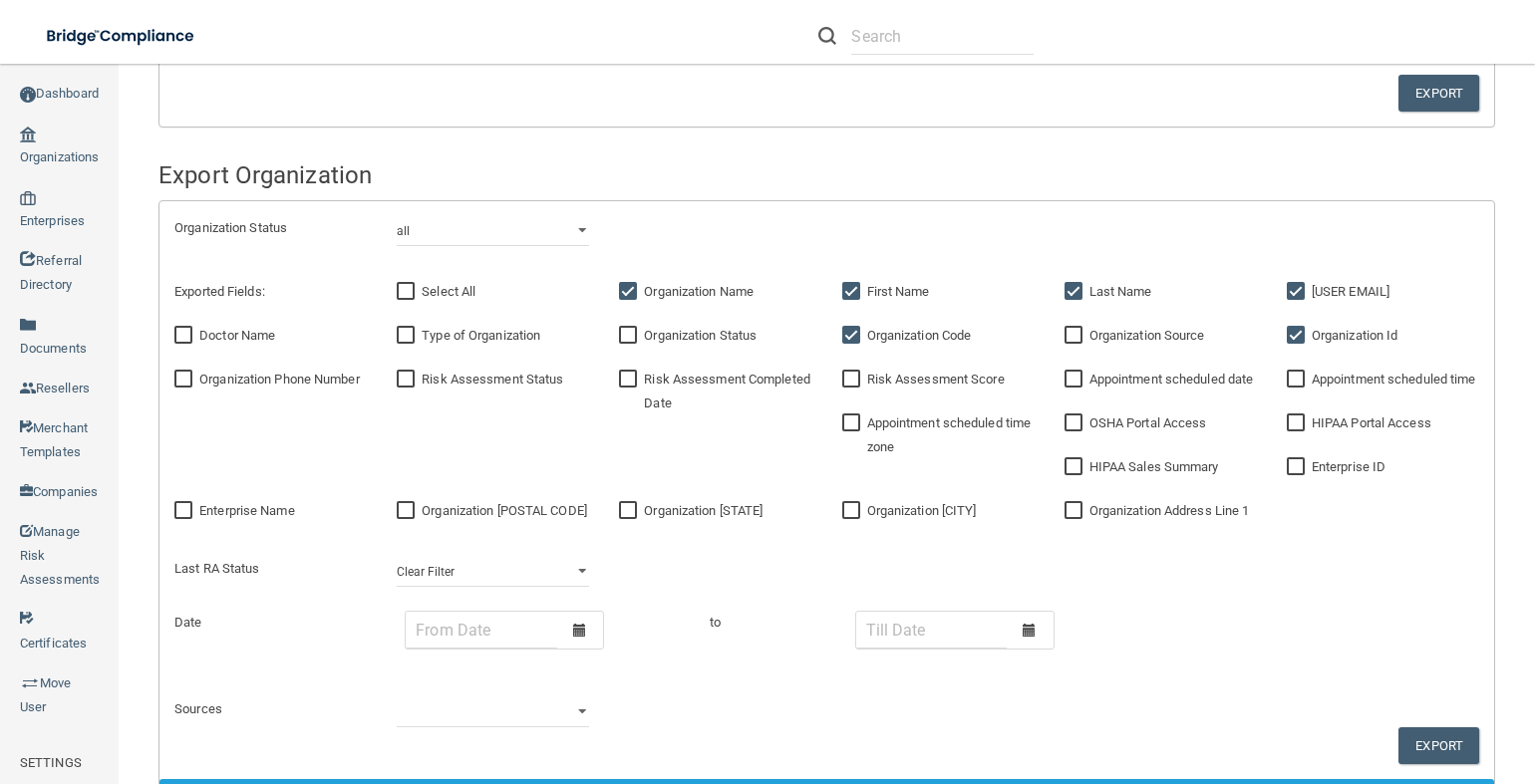 click on "Select All" at bounding box center (408, 292) 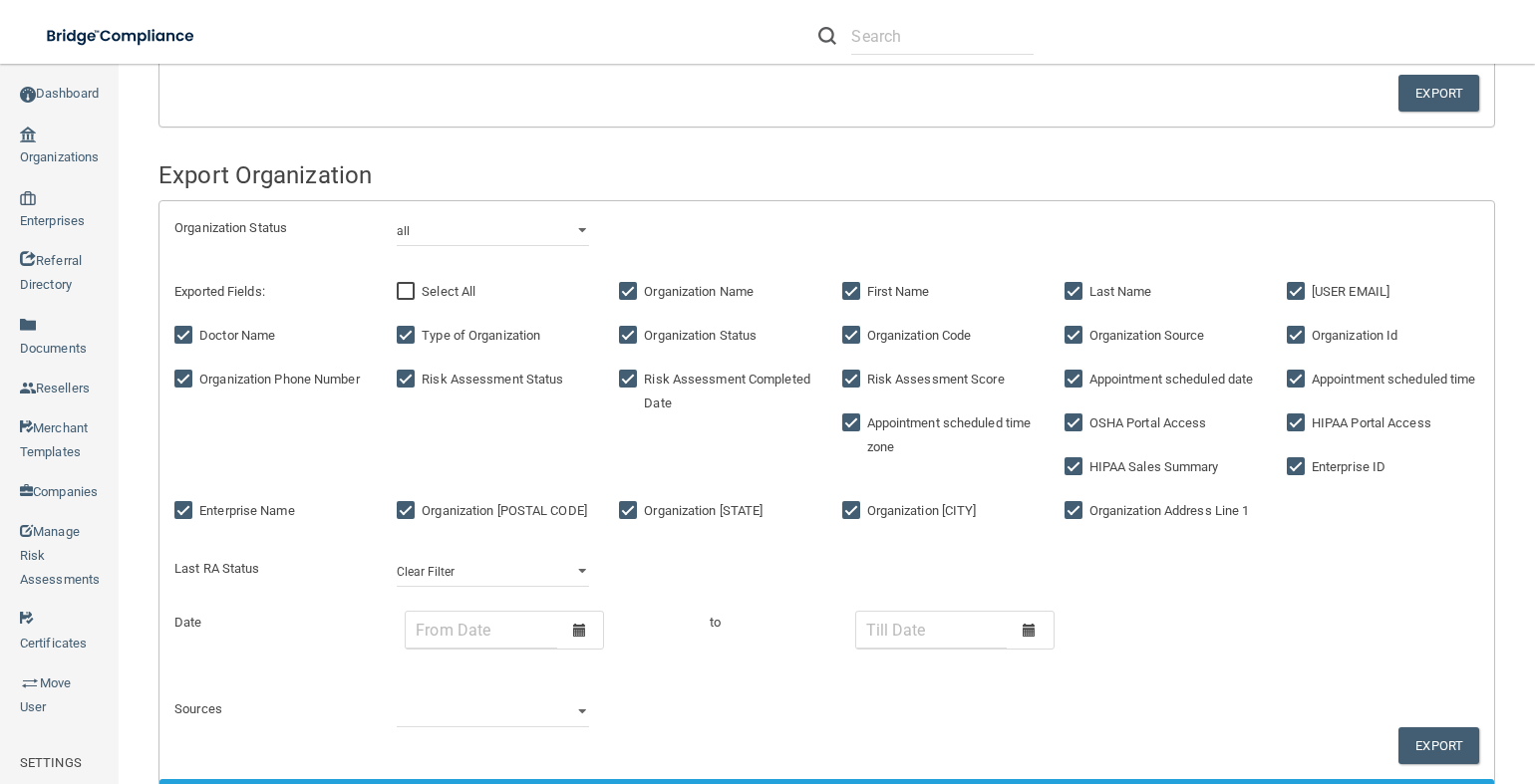 checkbox on "true" 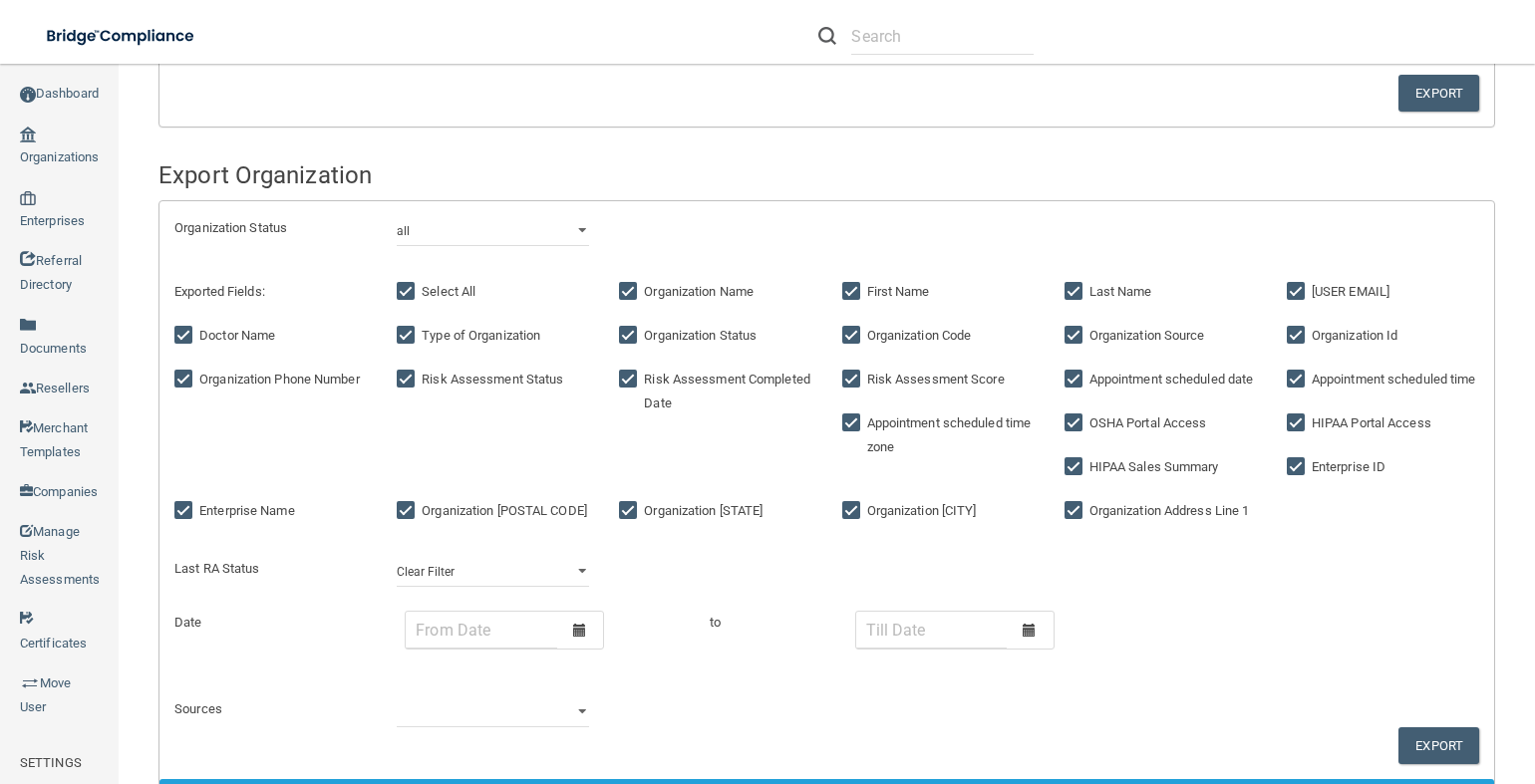 checkbox on "true" 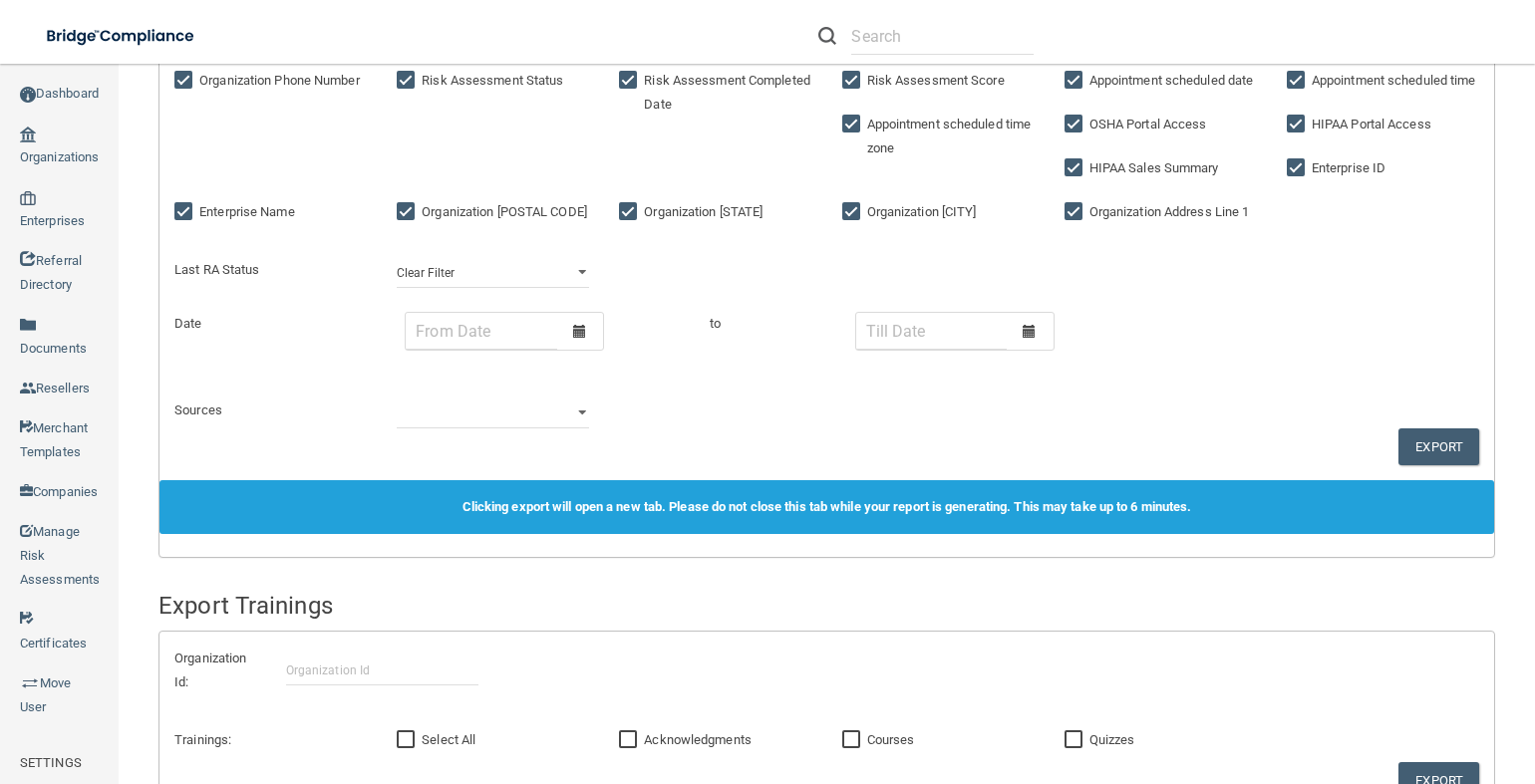 scroll, scrollTop: 1096, scrollLeft: 0, axis: vertical 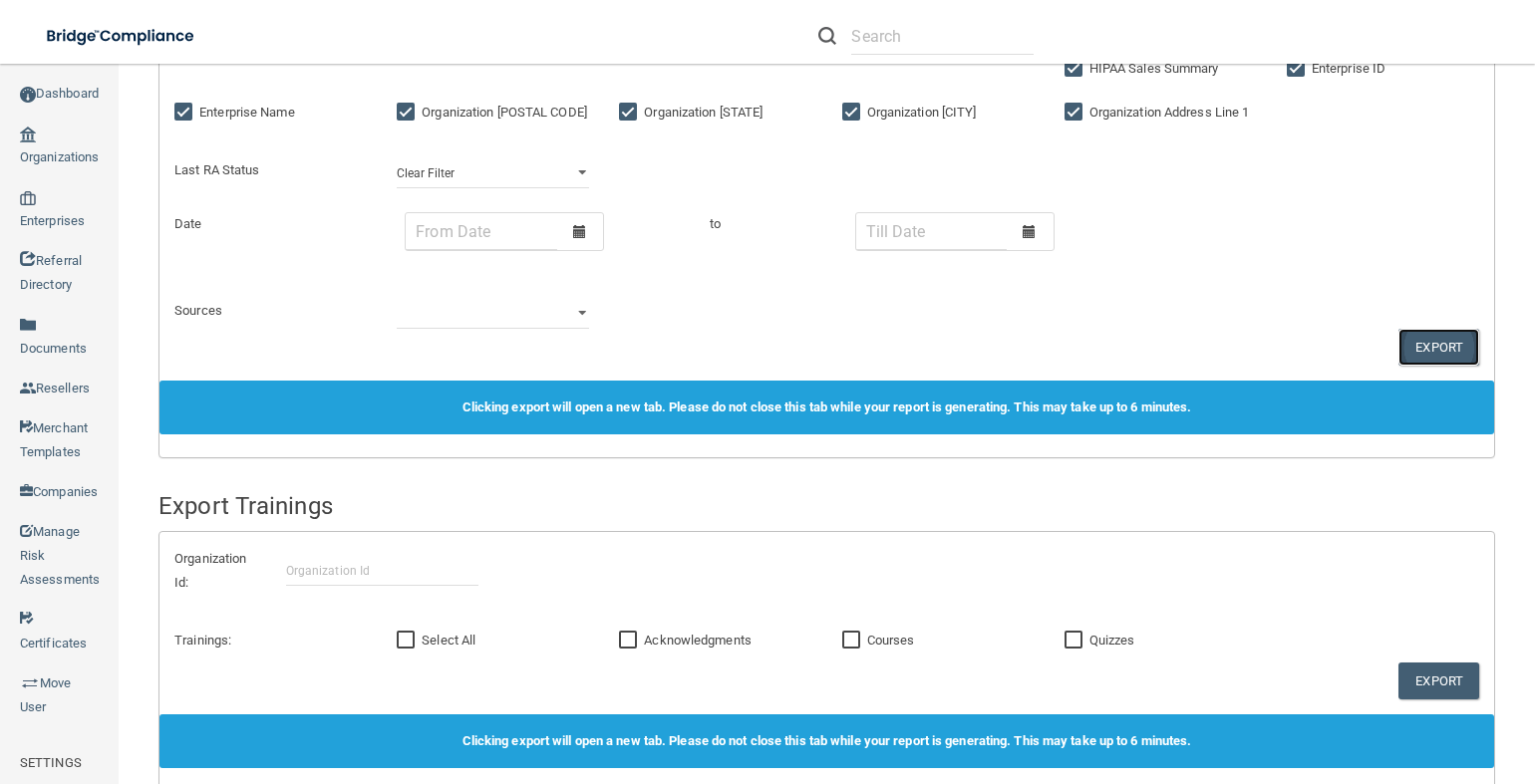 click on "Export" at bounding box center [1438, 347] 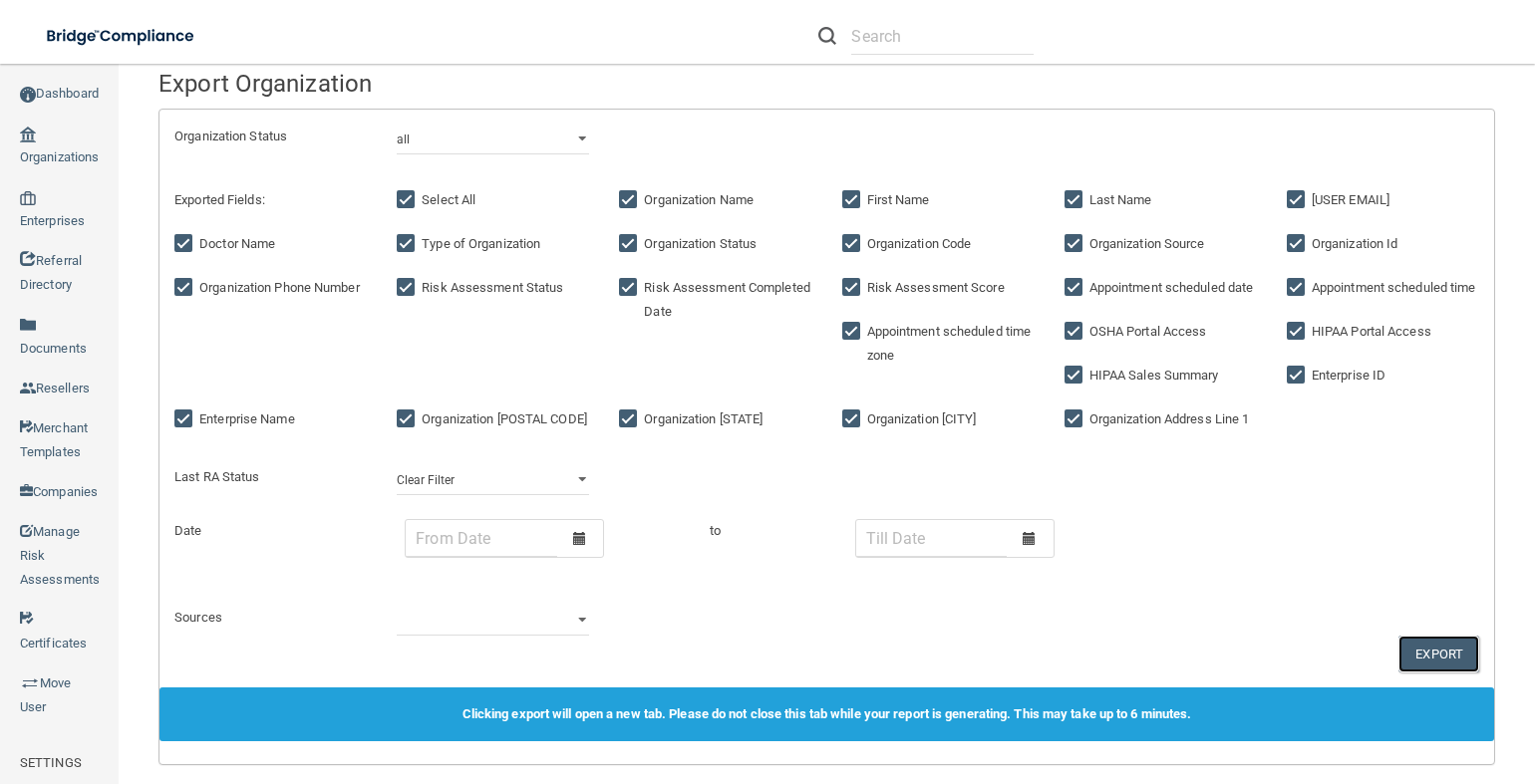 scroll, scrollTop: 291, scrollLeft: 0, axis: vertical 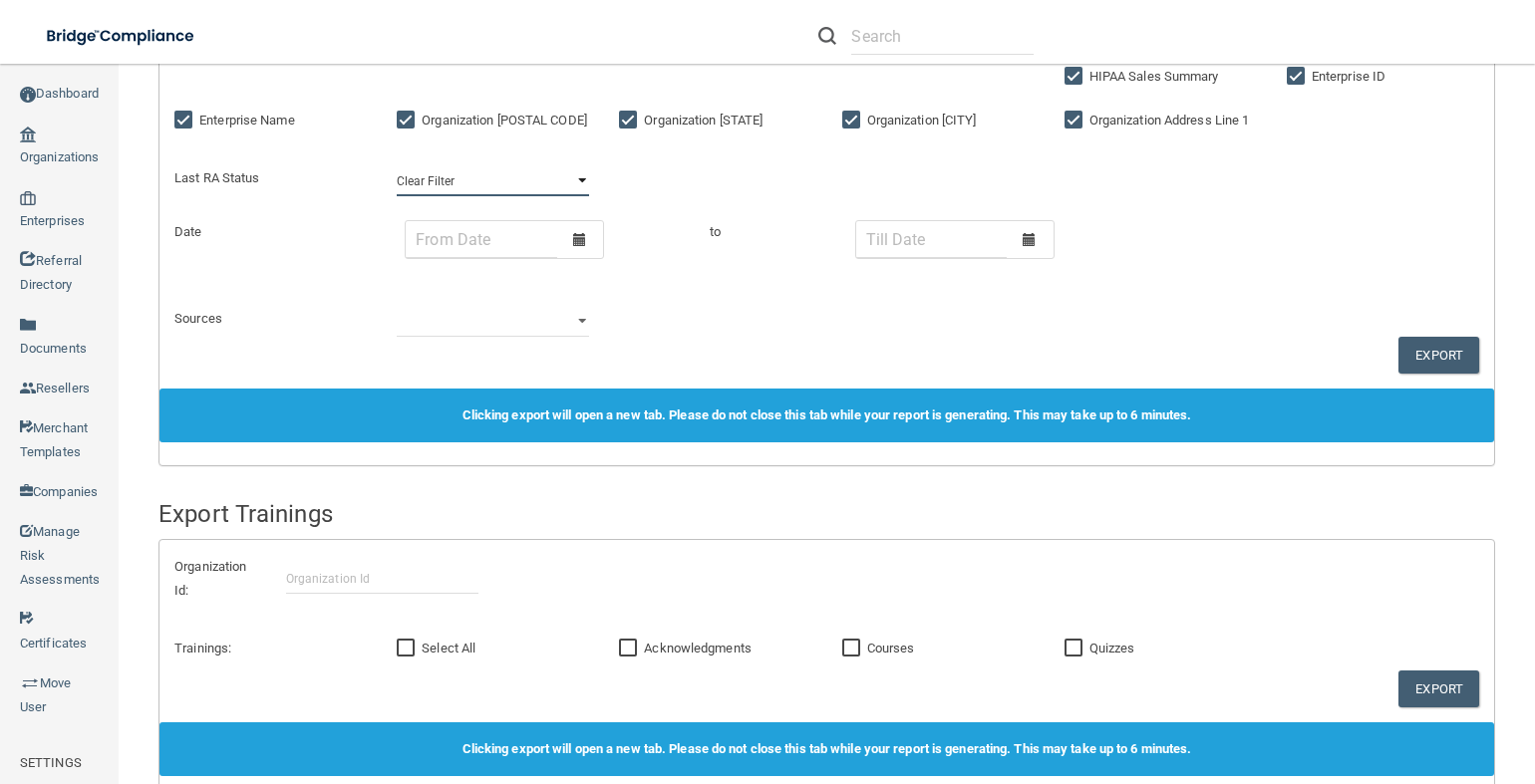 click on "Clear Filter  Incomplete  Not Started  Complete" at bounding box center (492, 181) 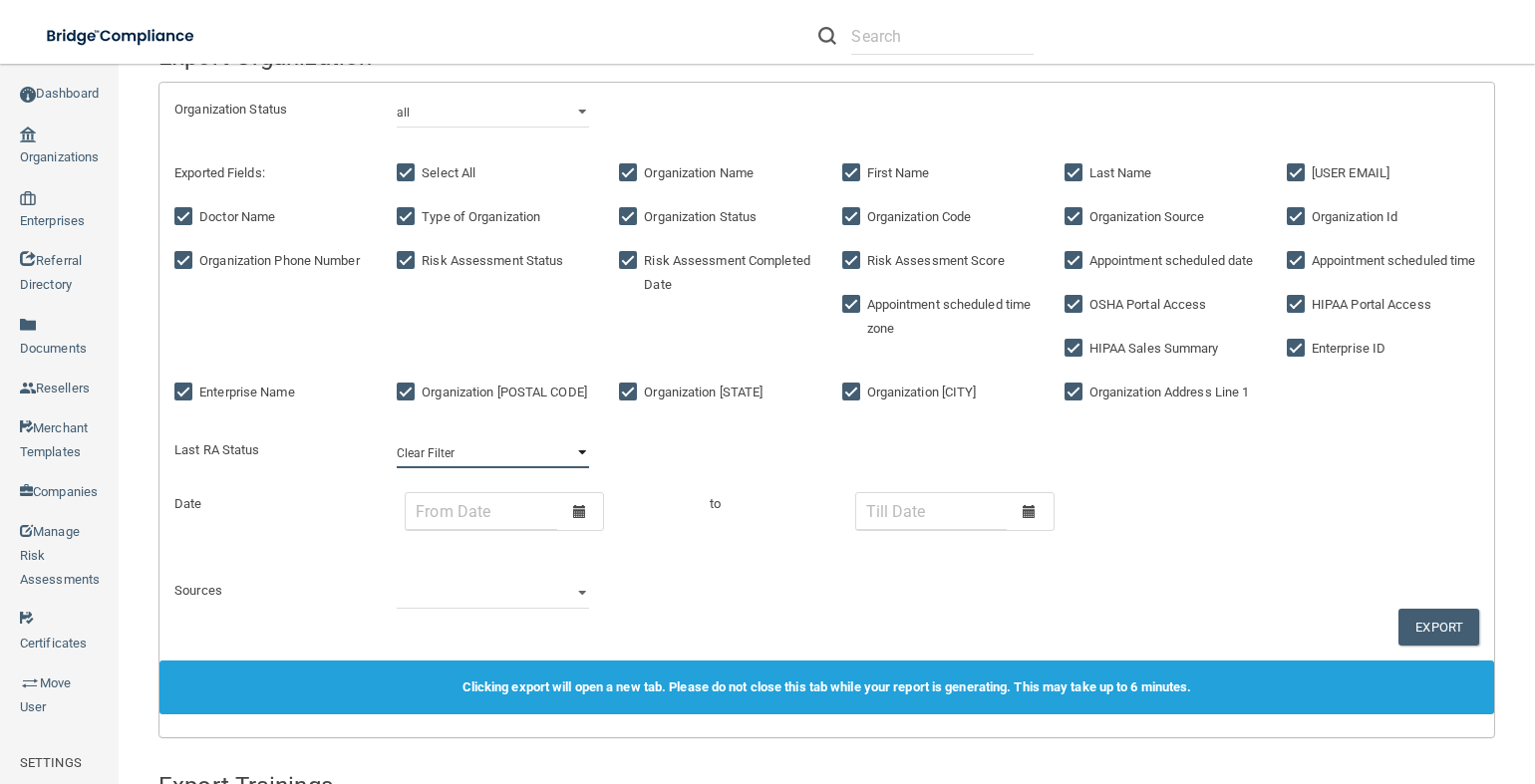 scroll, scrollTop: 697, scrollLeft: 0, axis: vertical 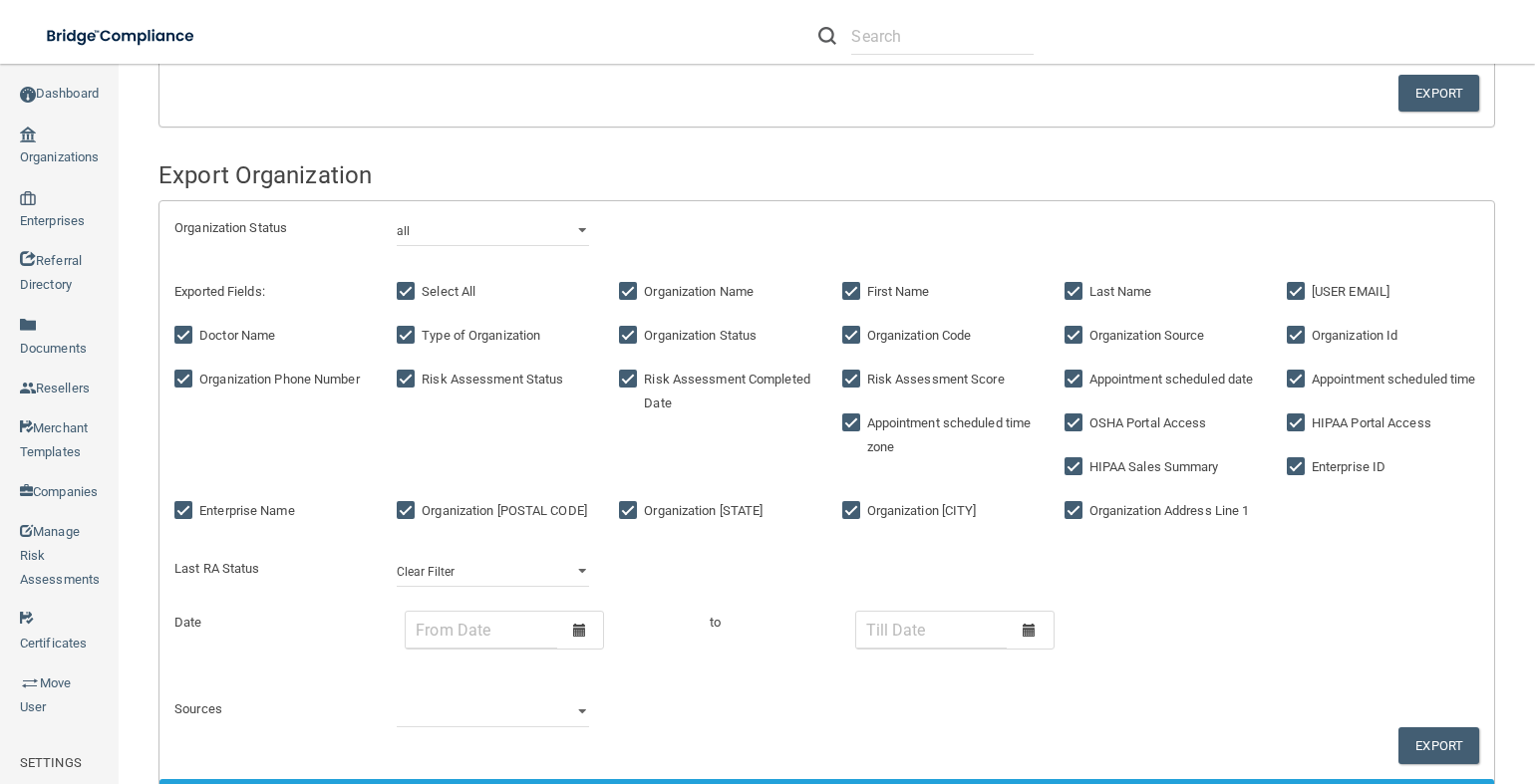 click on "Select All" at bounding box center (408, 292) 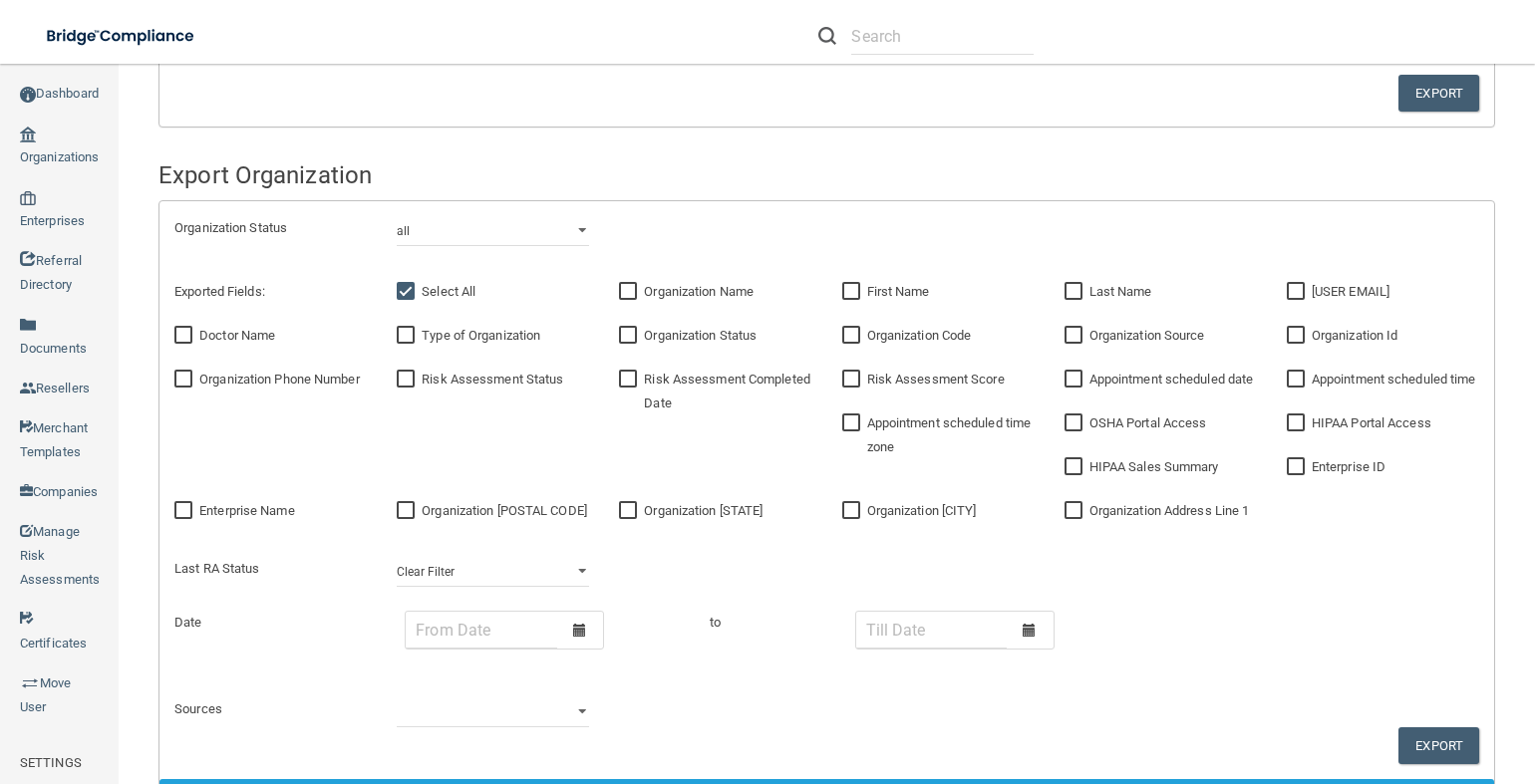 checkbox on "false" 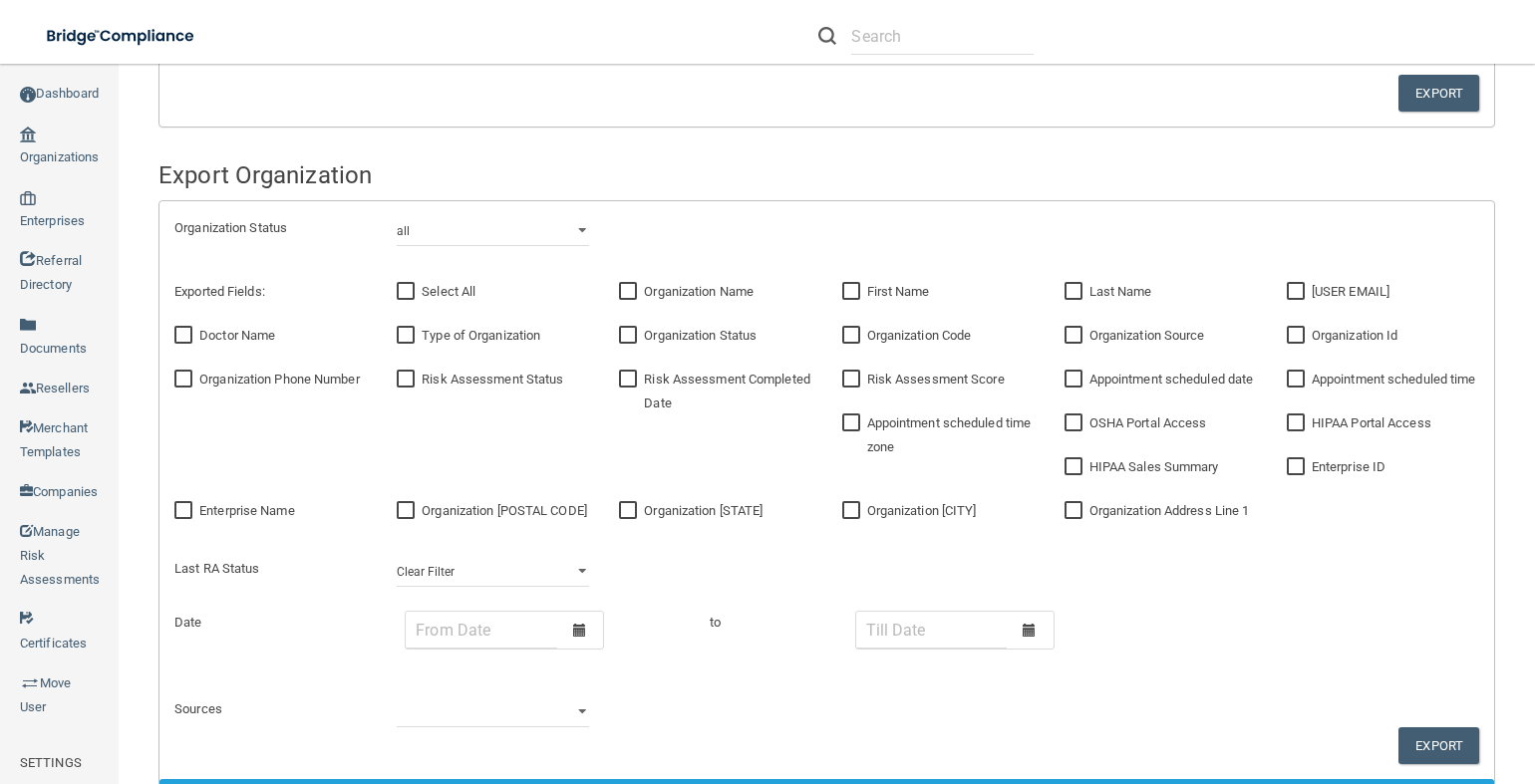 checkbox on "false" 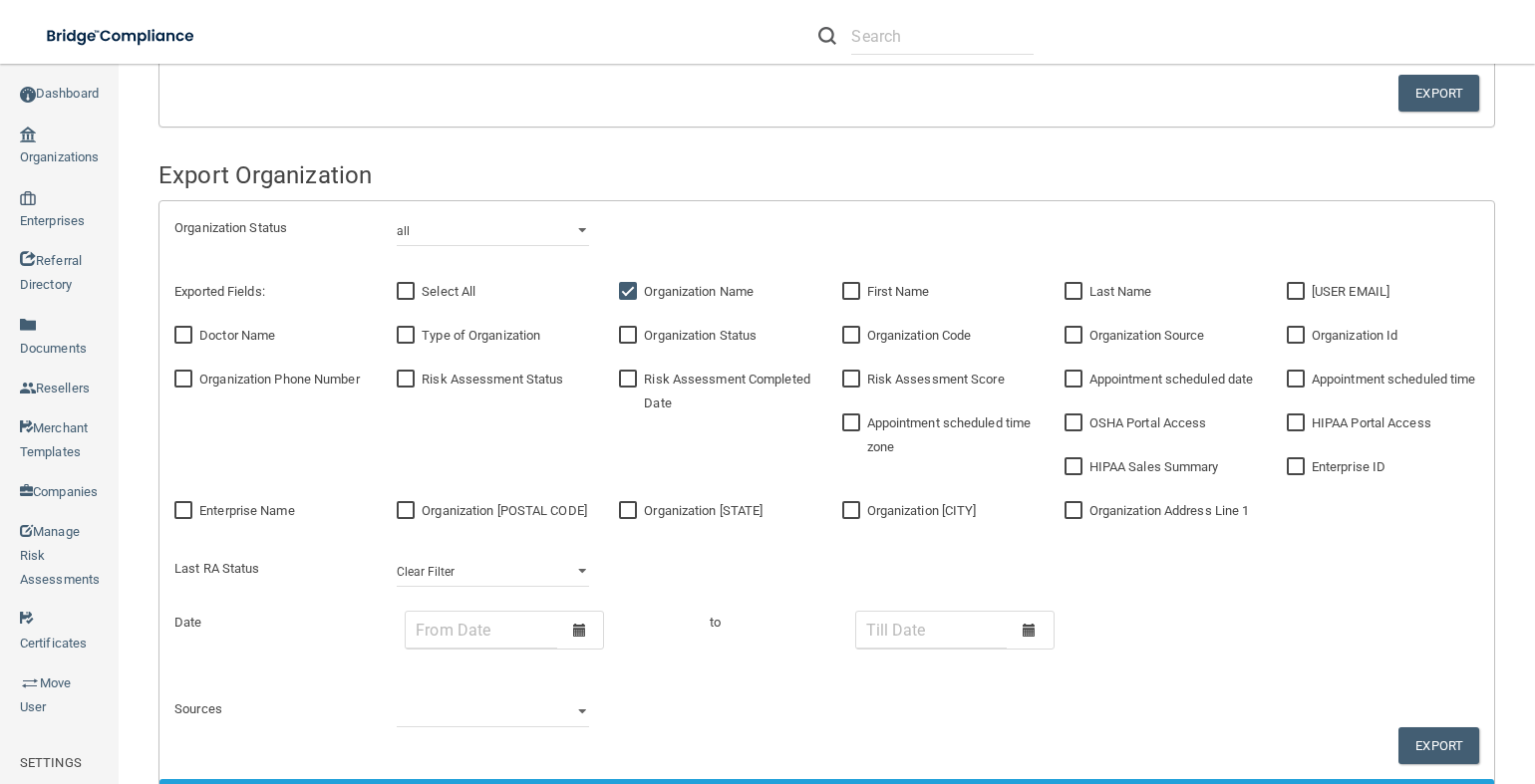 drag, startPoint x: 842, startPoint y: 299, endPoint x: 1019, endPoint y: 303, distance: 177.0452 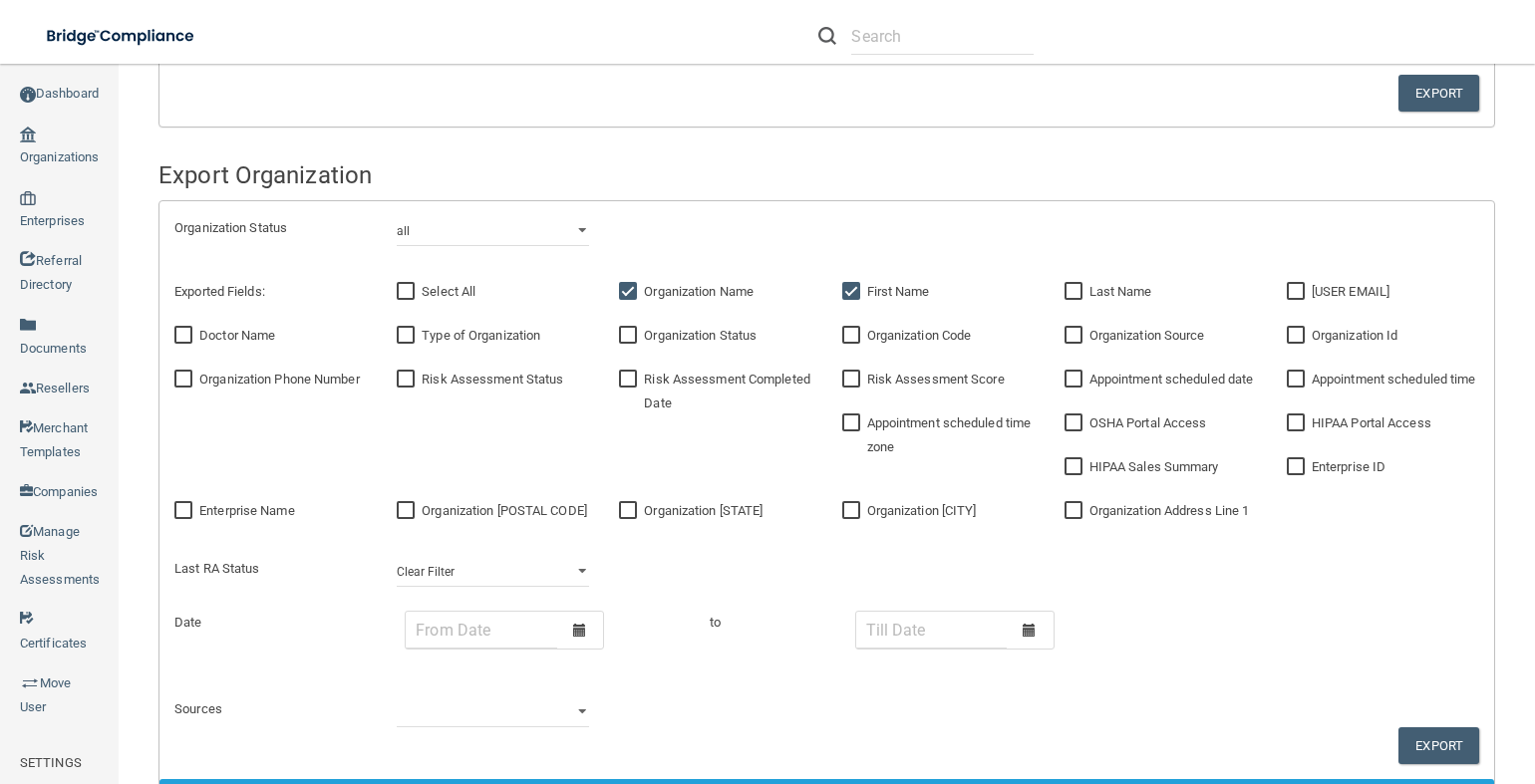 click on "Last Name" at bounding box center (1075, 292) 